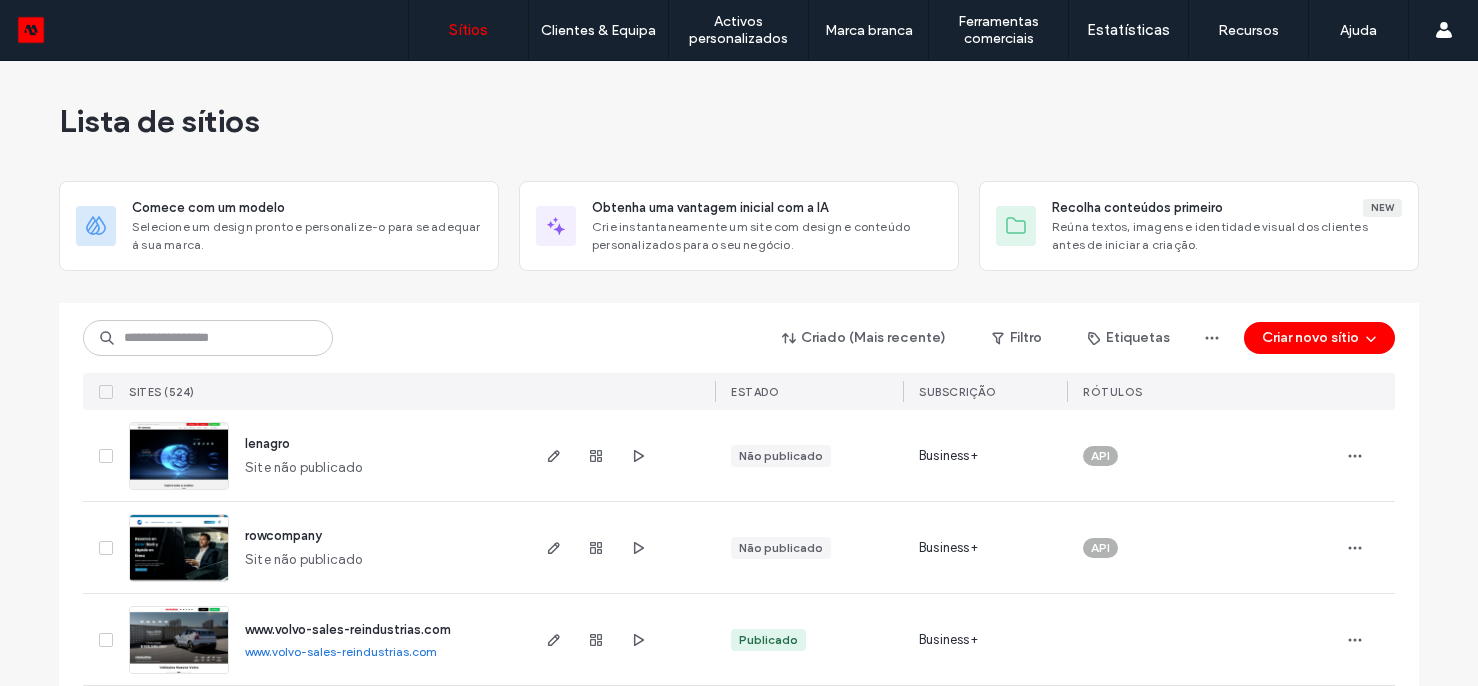 scroll, scrollTop: 0, scrollLeft: 0, axis: both 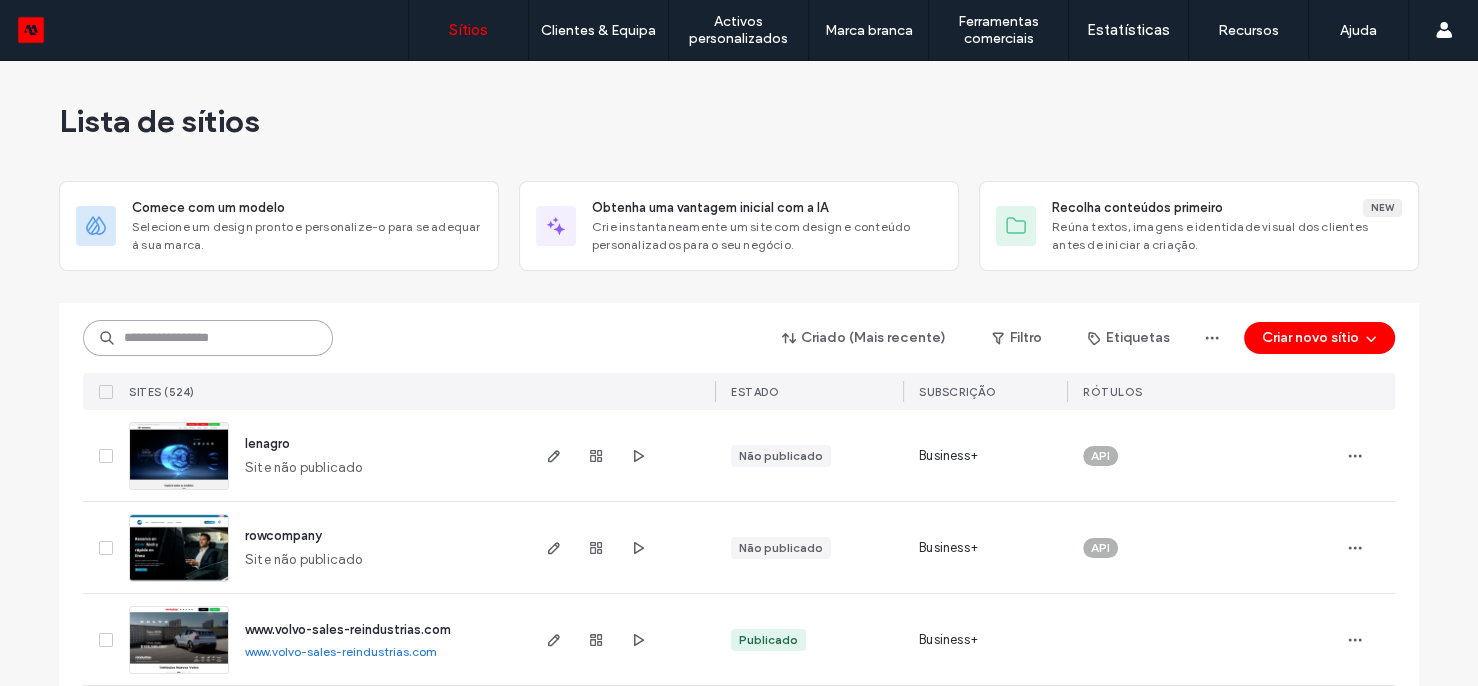 click at bounding box center (208, 338) 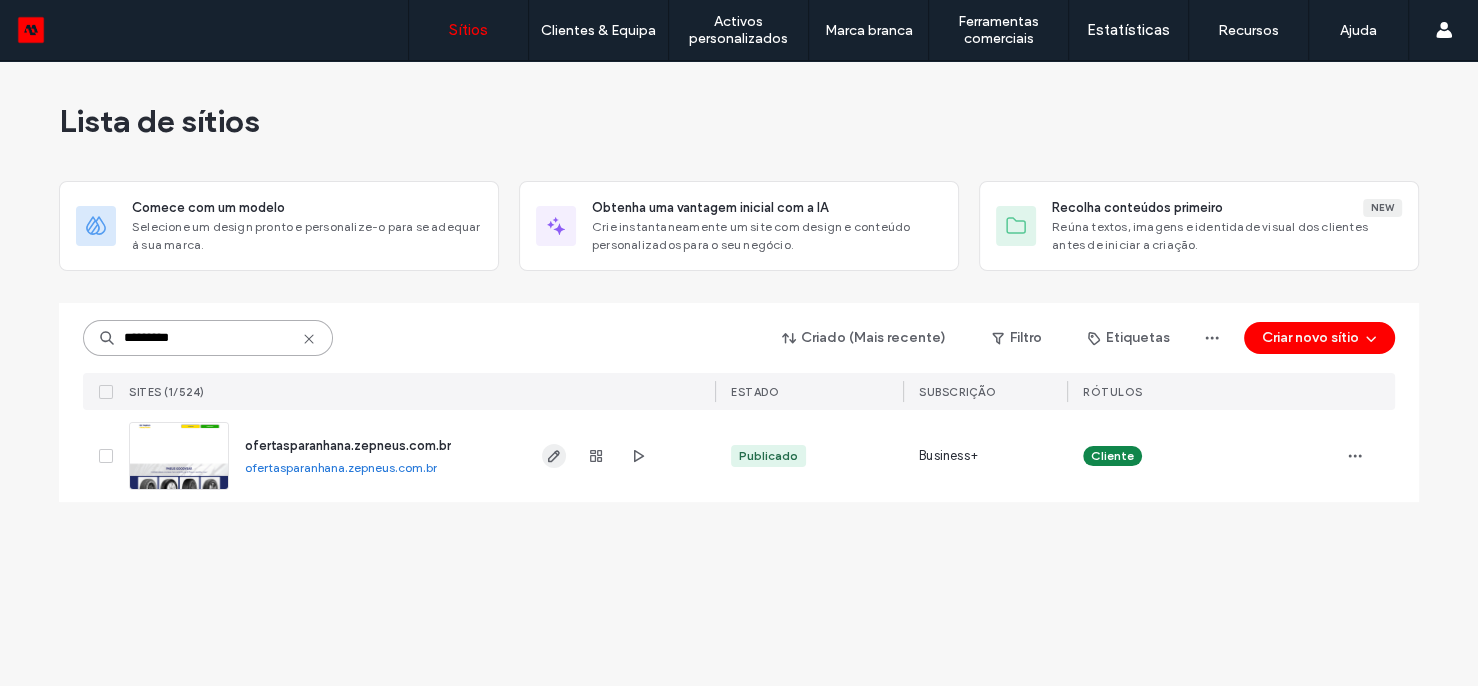 type on "*********" 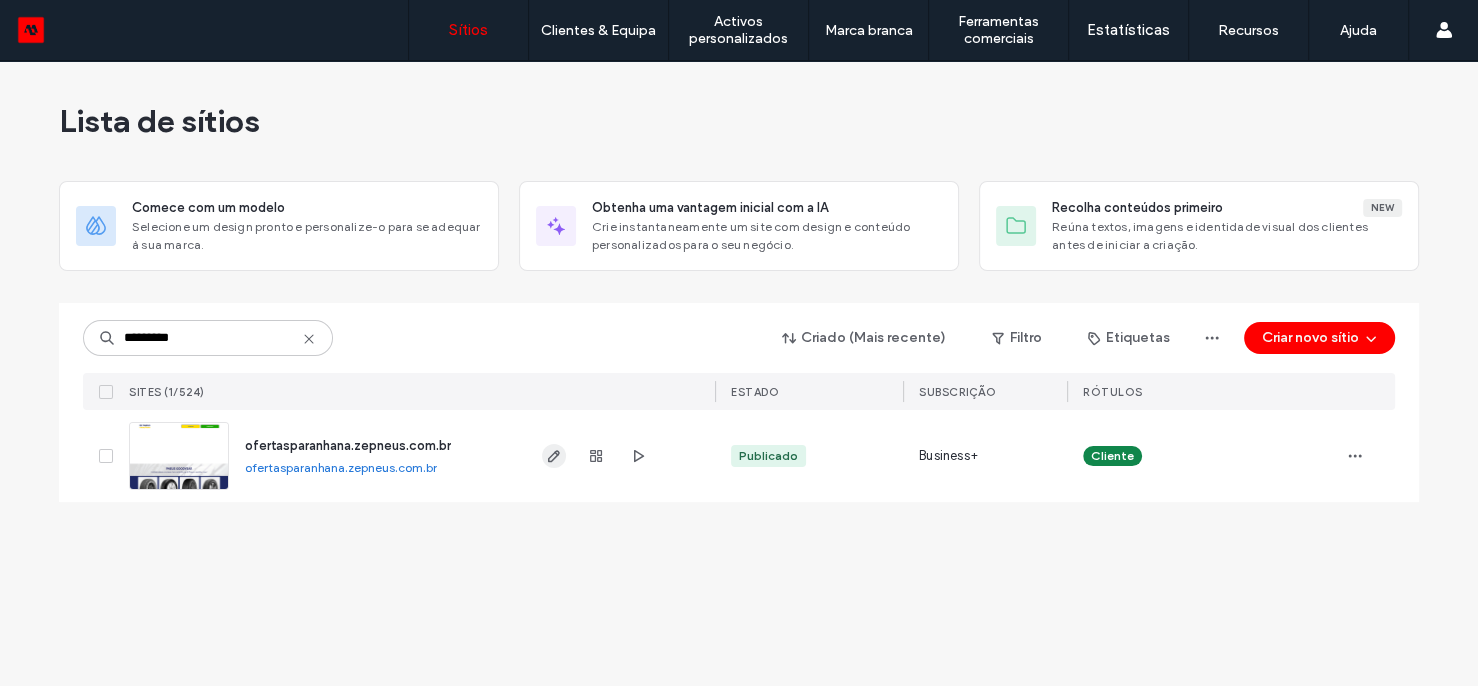 click at bounding box center [554, 456] 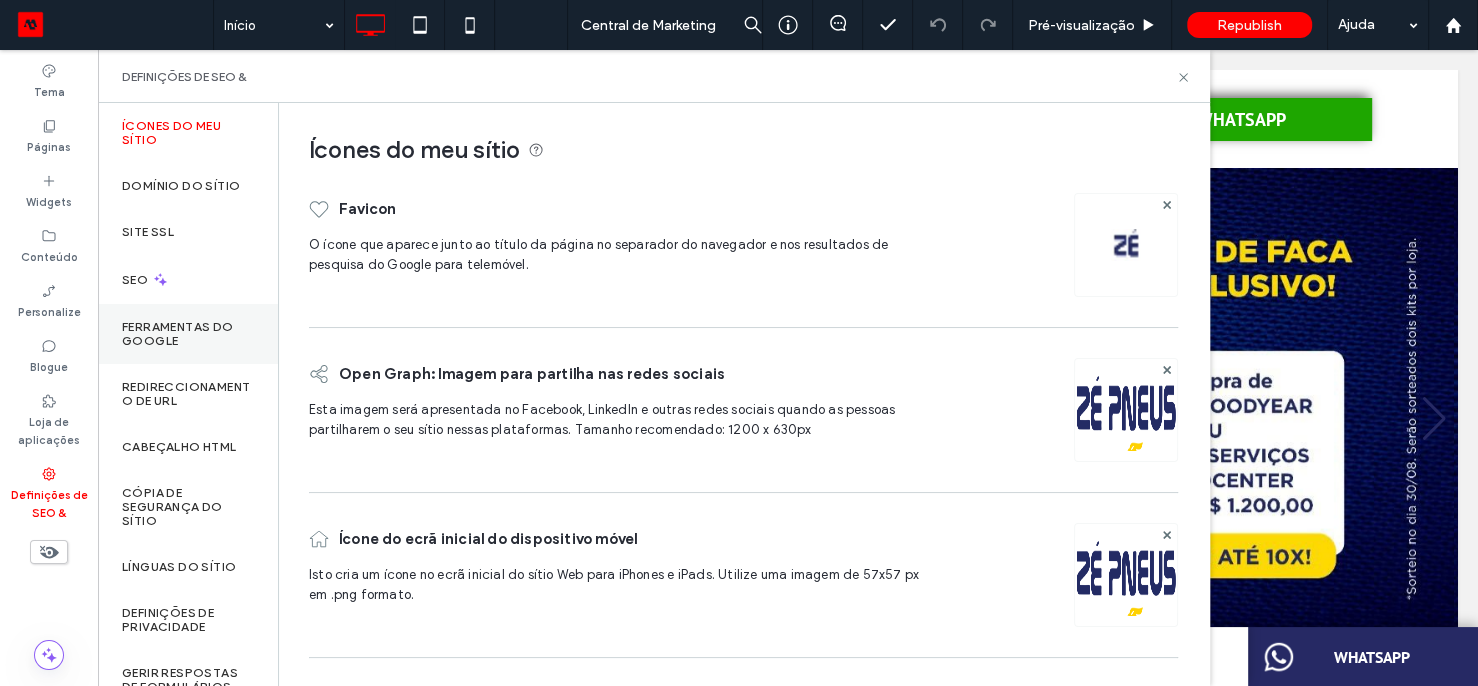 scroll, scrollTop: 0, scrollLeft: 0, axis: both 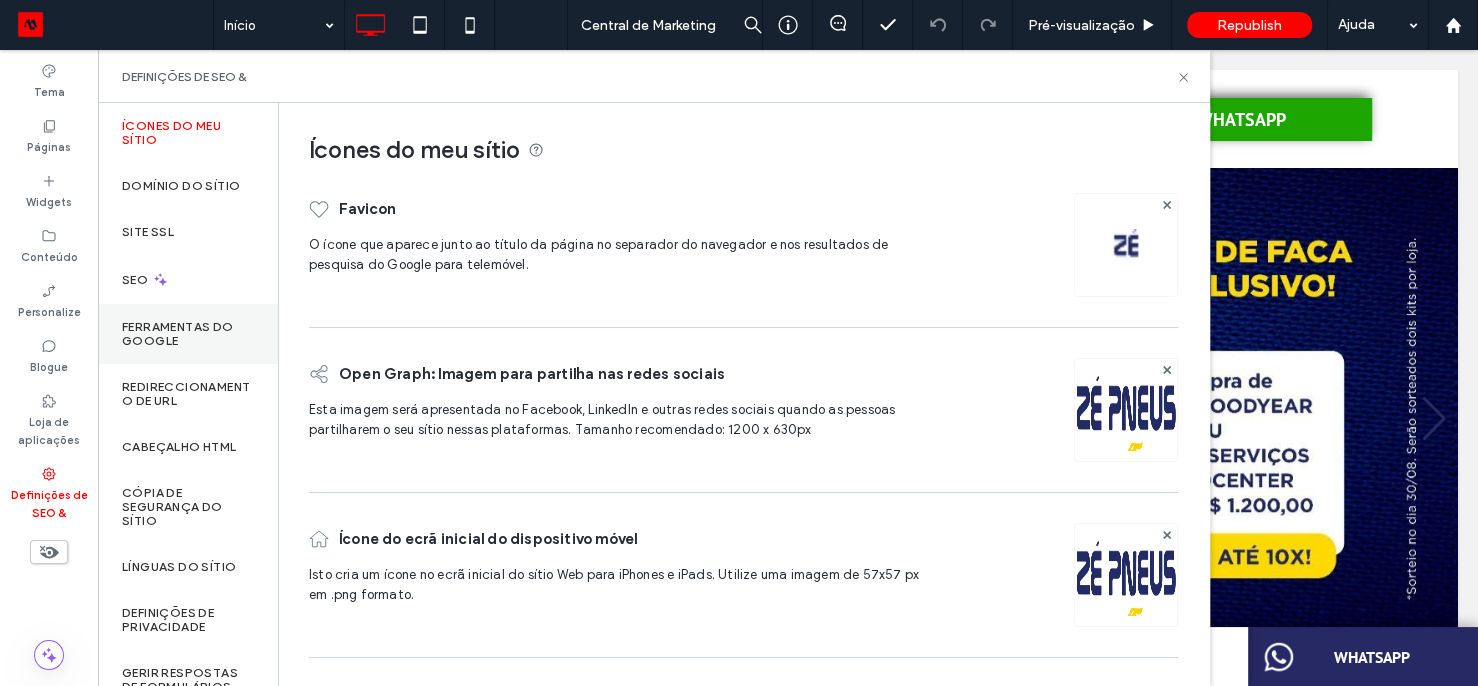 click on "Ferramentas do Google" at bounding box center [188, 334] 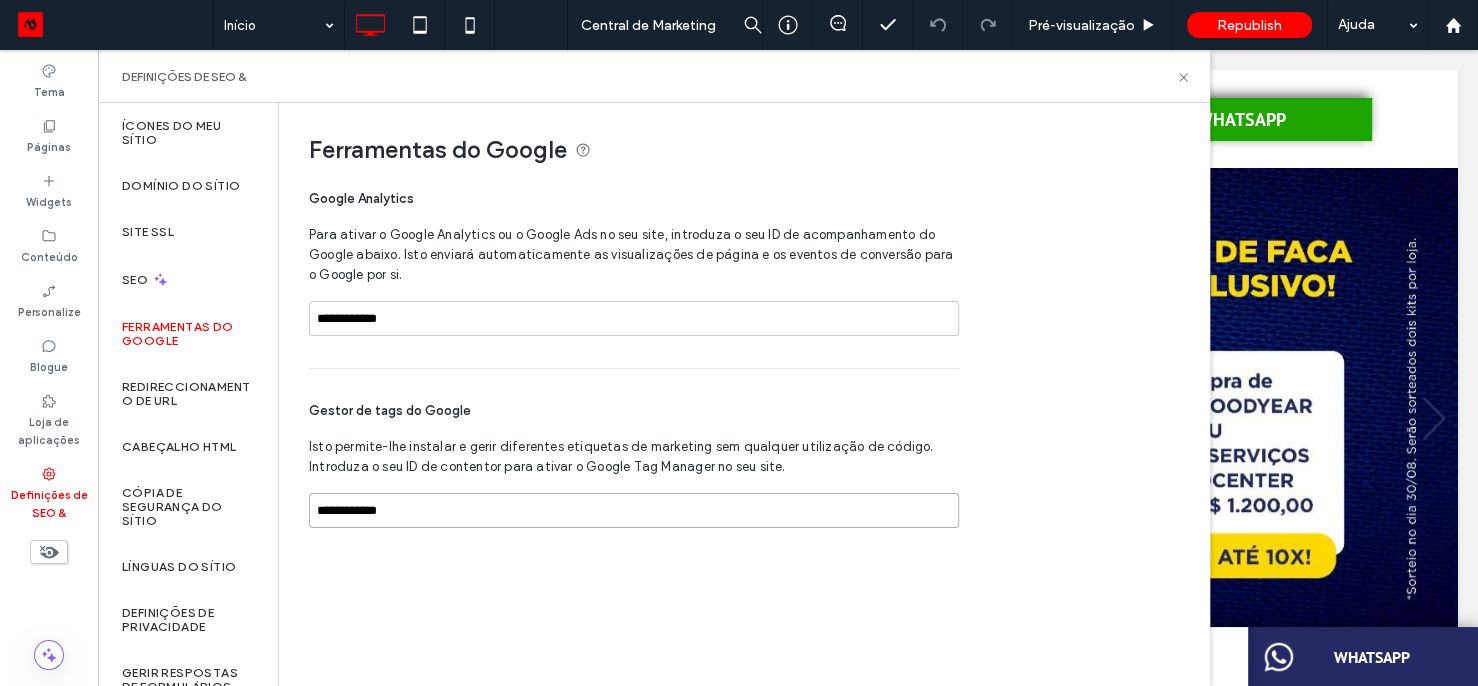 click on "**********" at bounding box center [634, 510] 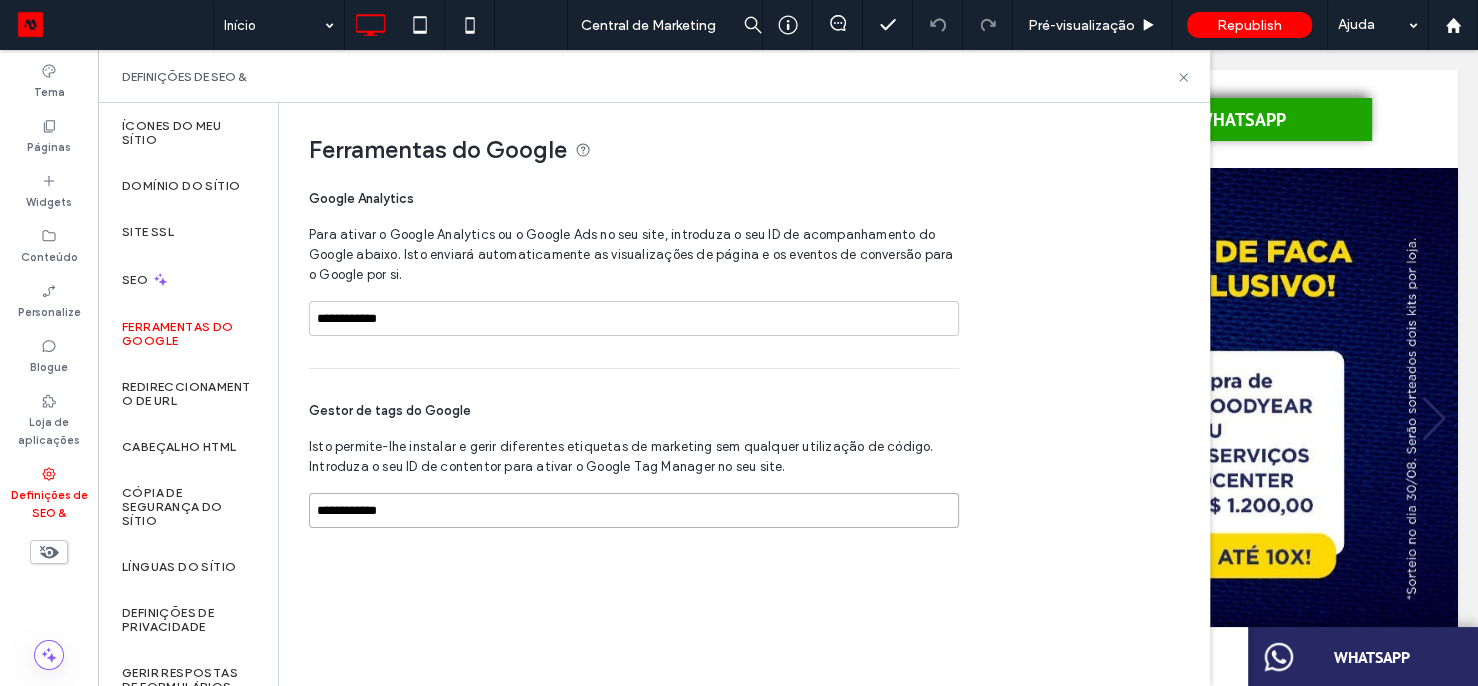 type on "**********" 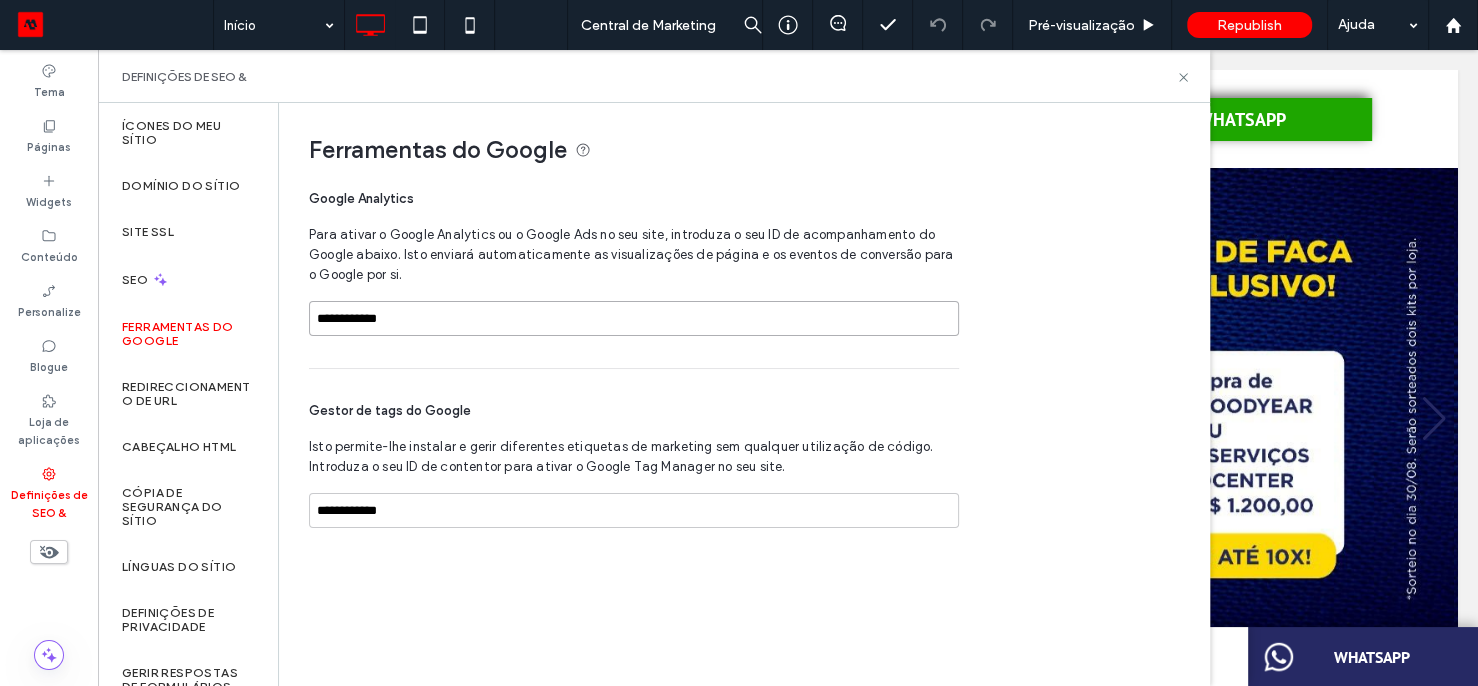 click on "**********" at bounding box center [634, 318] 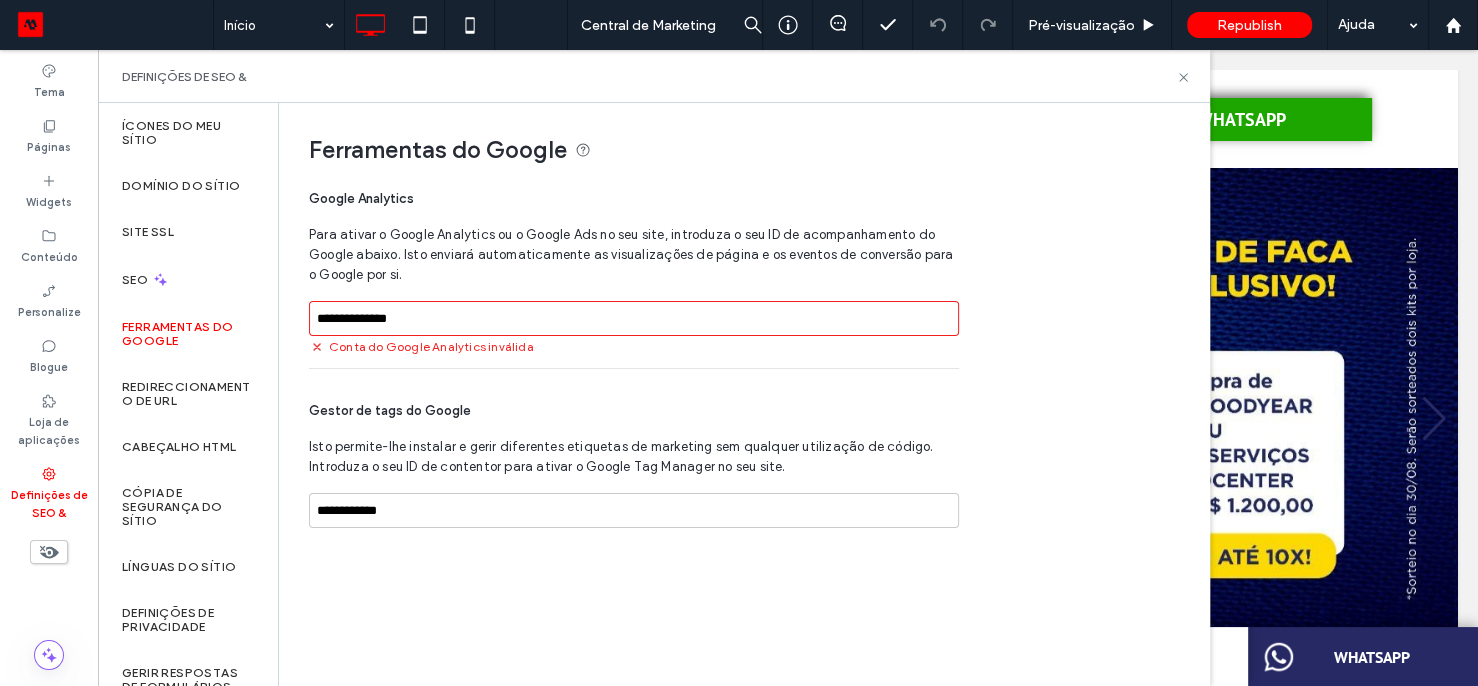 click on "**********" at bounding box center (634, 318) 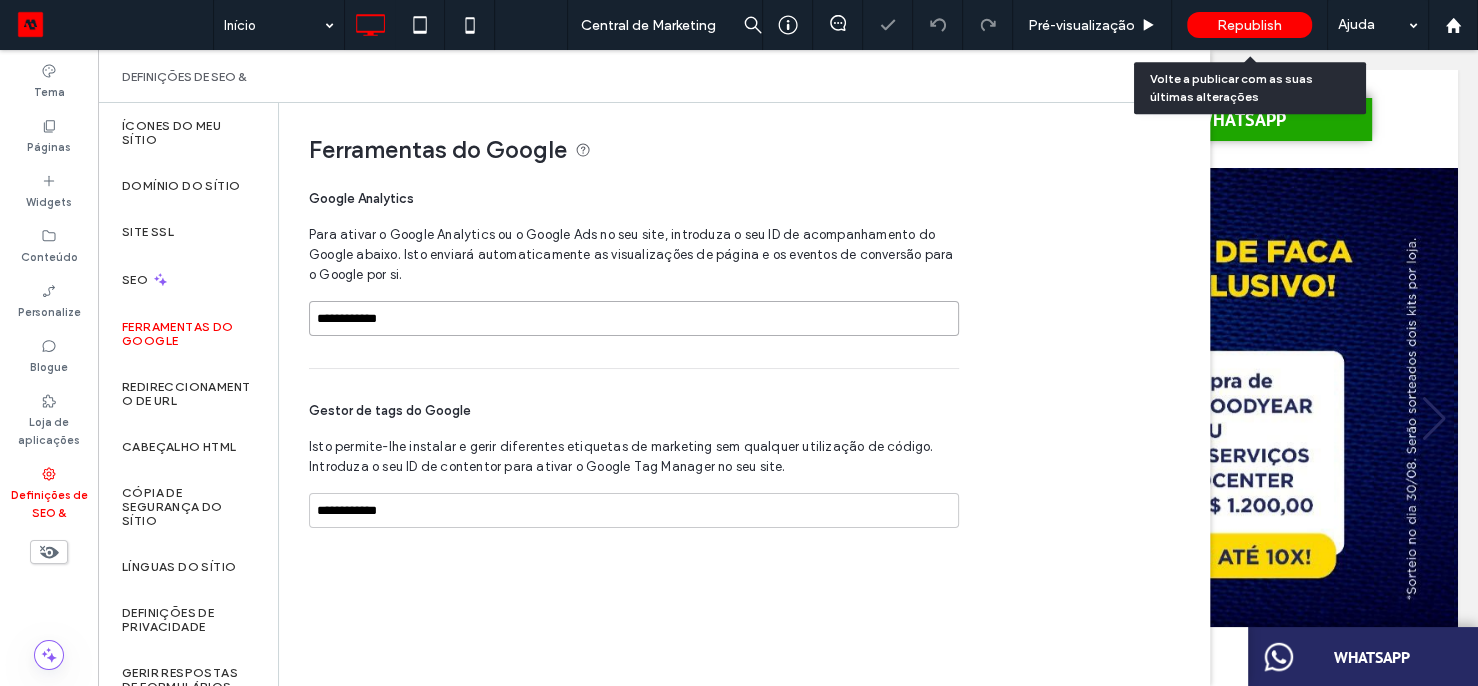 type on "**********" 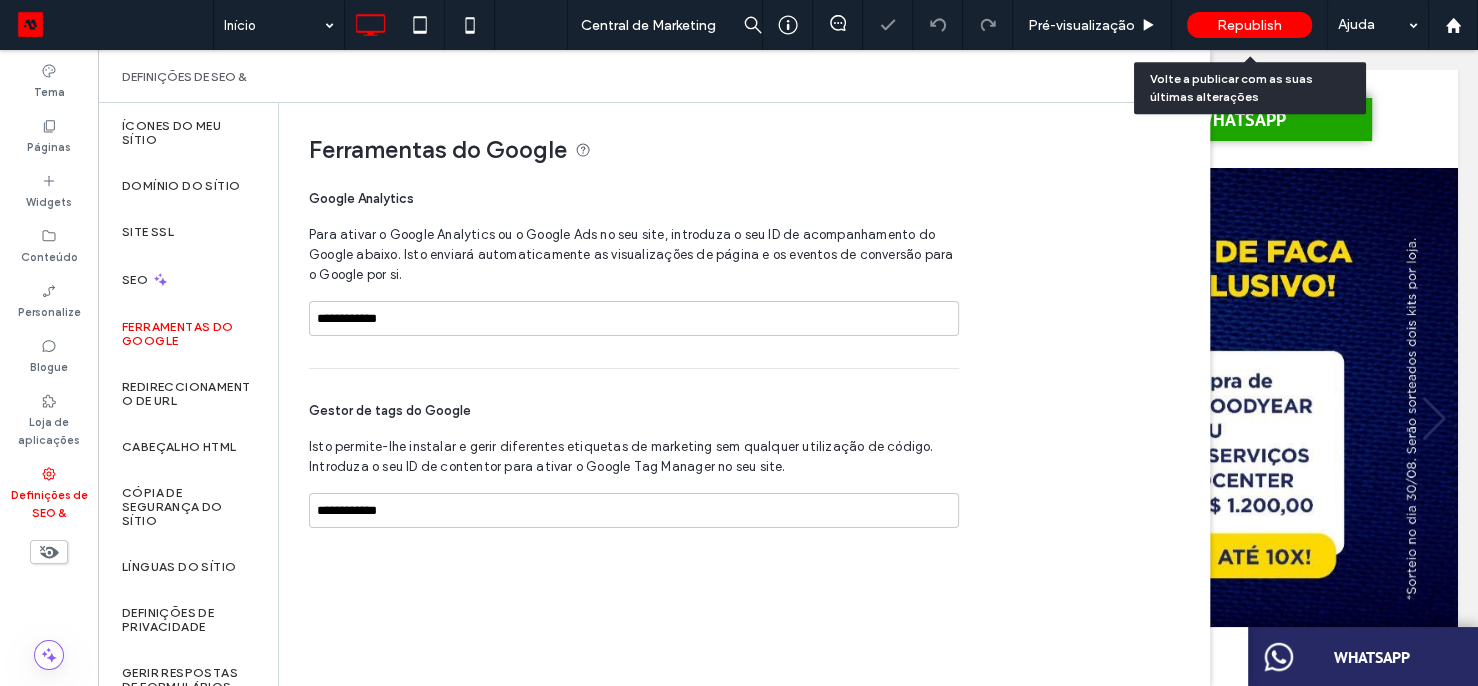 click on "Republish" at bounding box center [1249, 25] 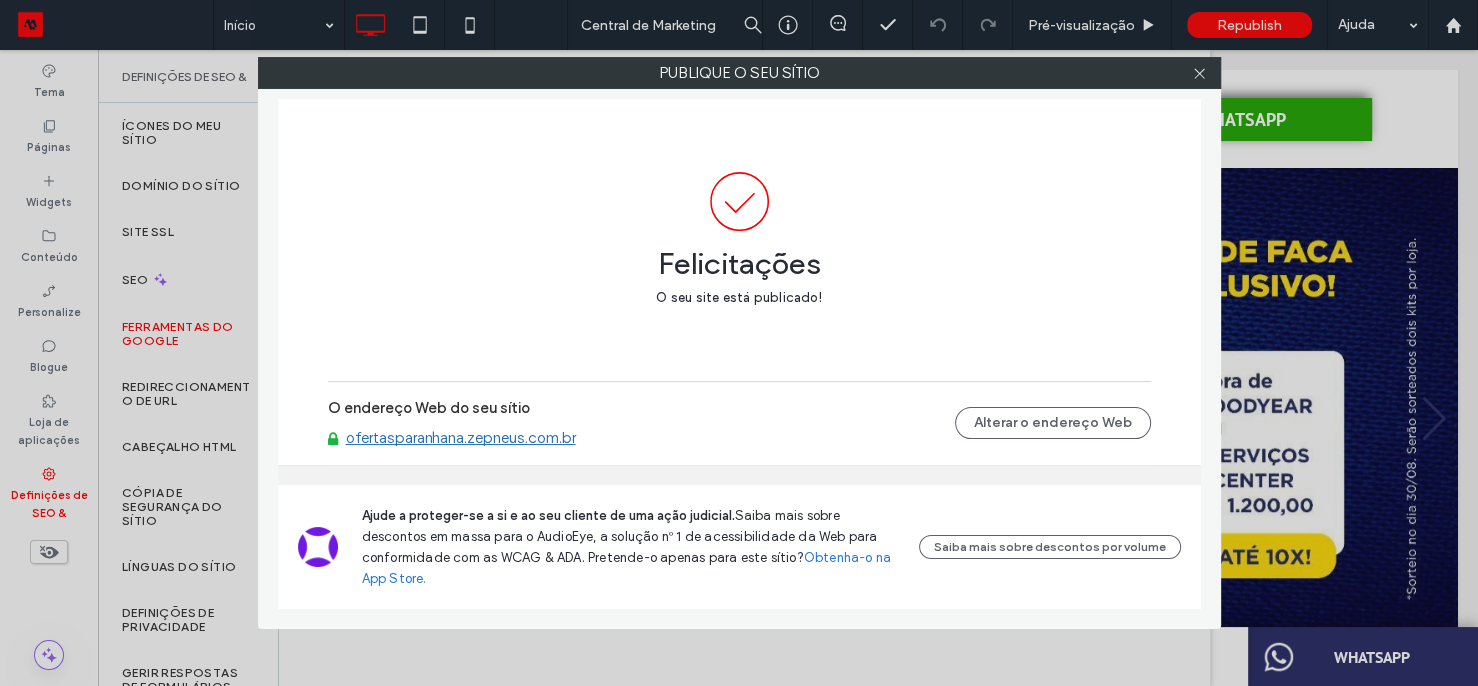 click on "Publique o seu sítio Felicitações O seu site está publicado! O endereço Web do seu sítio ofertasparanhana.zepneus.com.br Alterar o endereço Web Ajude a proteger-se a si e ao seu cliente de uma ação judicial.  Saiba mais sobre descontos em massa para o AudioEye, a solução nº 1 de acessibilidade da Web para conformidade com as WCAG & ADA.
Pretende-o apenas para este sítio?  Obtenha-o na App Store. Saiba mais sobre descontos por volume" at bounding box center [739, 343] 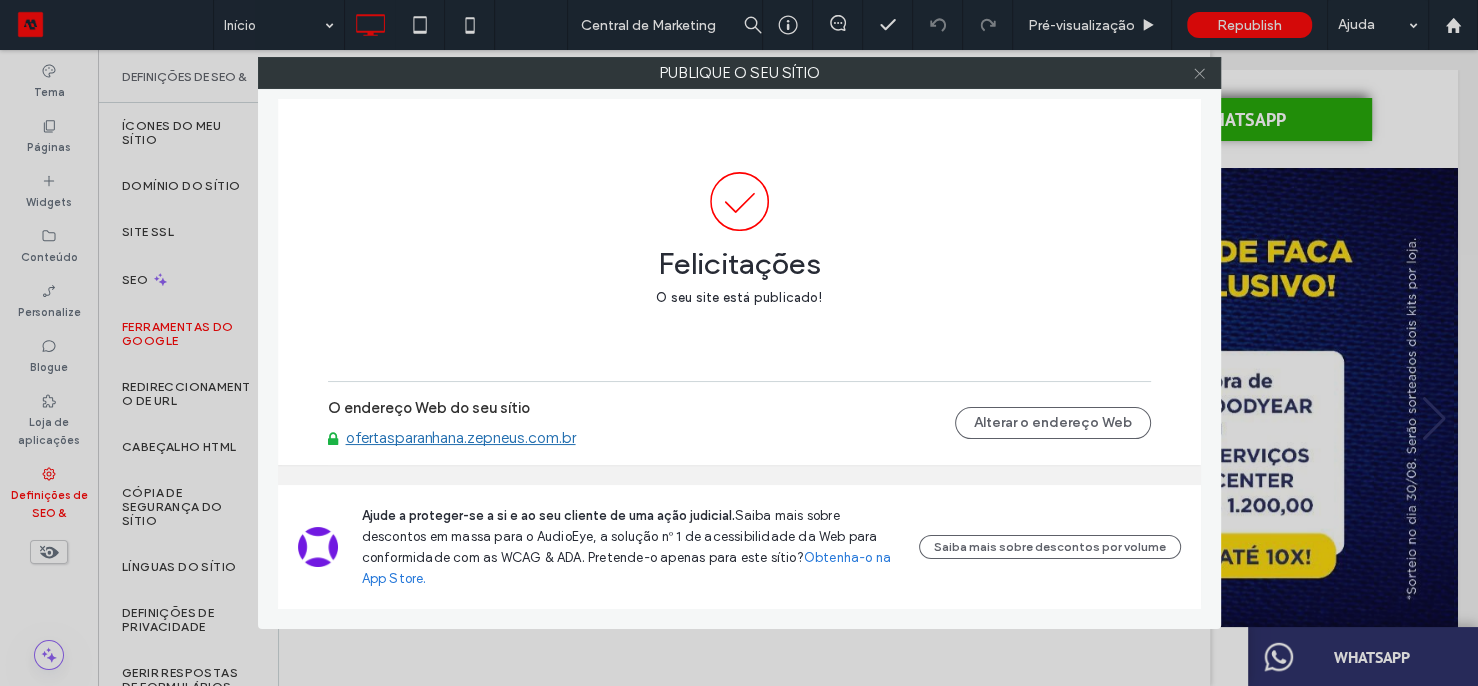 click 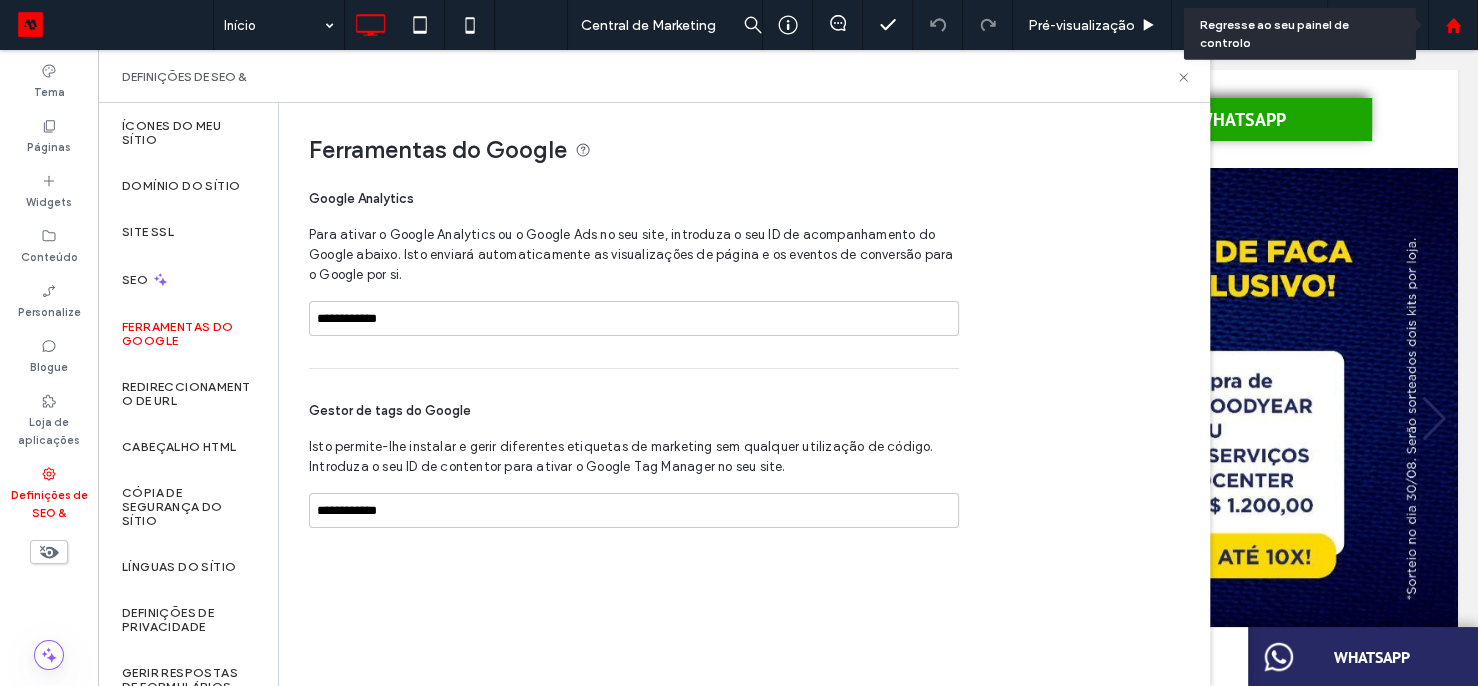 click 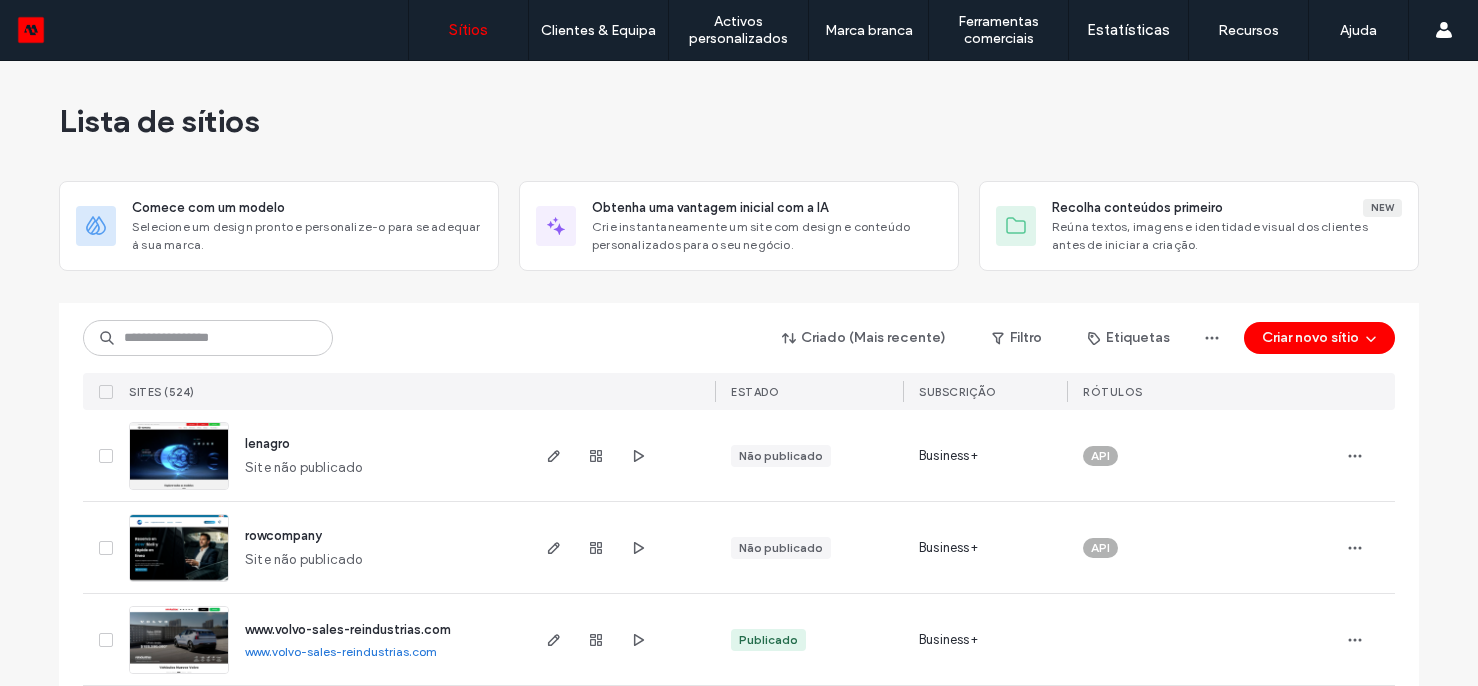 scroll, scrollTop: 0, scrollLeft: 0, axis: both 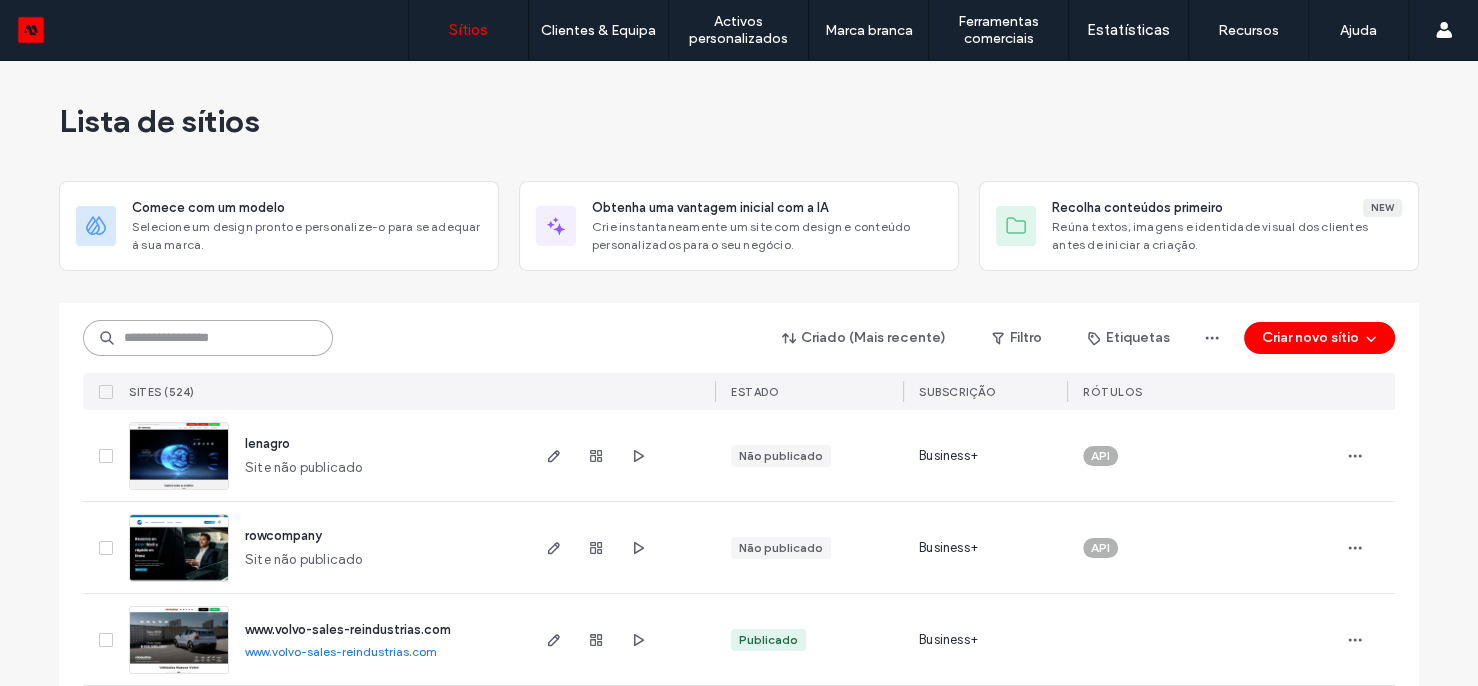 click at bounding box center [208, 338] 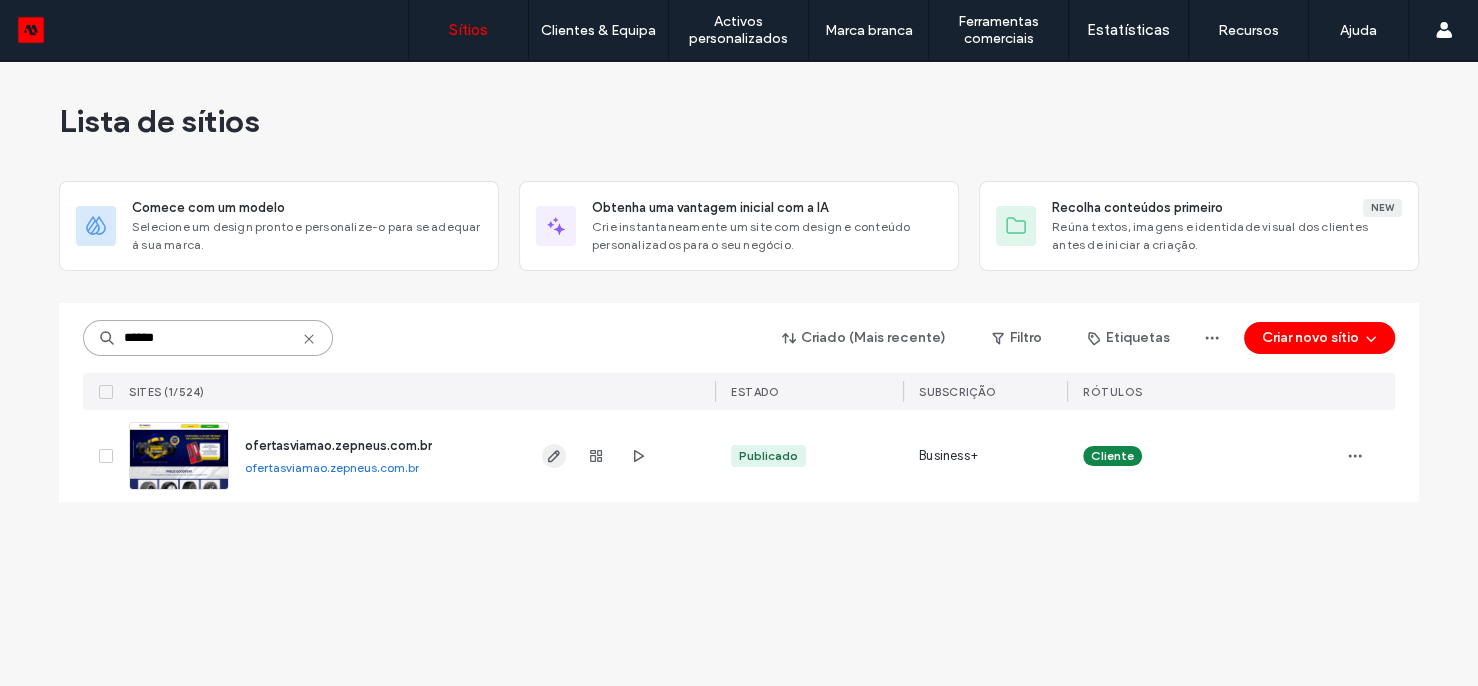 type on "******" 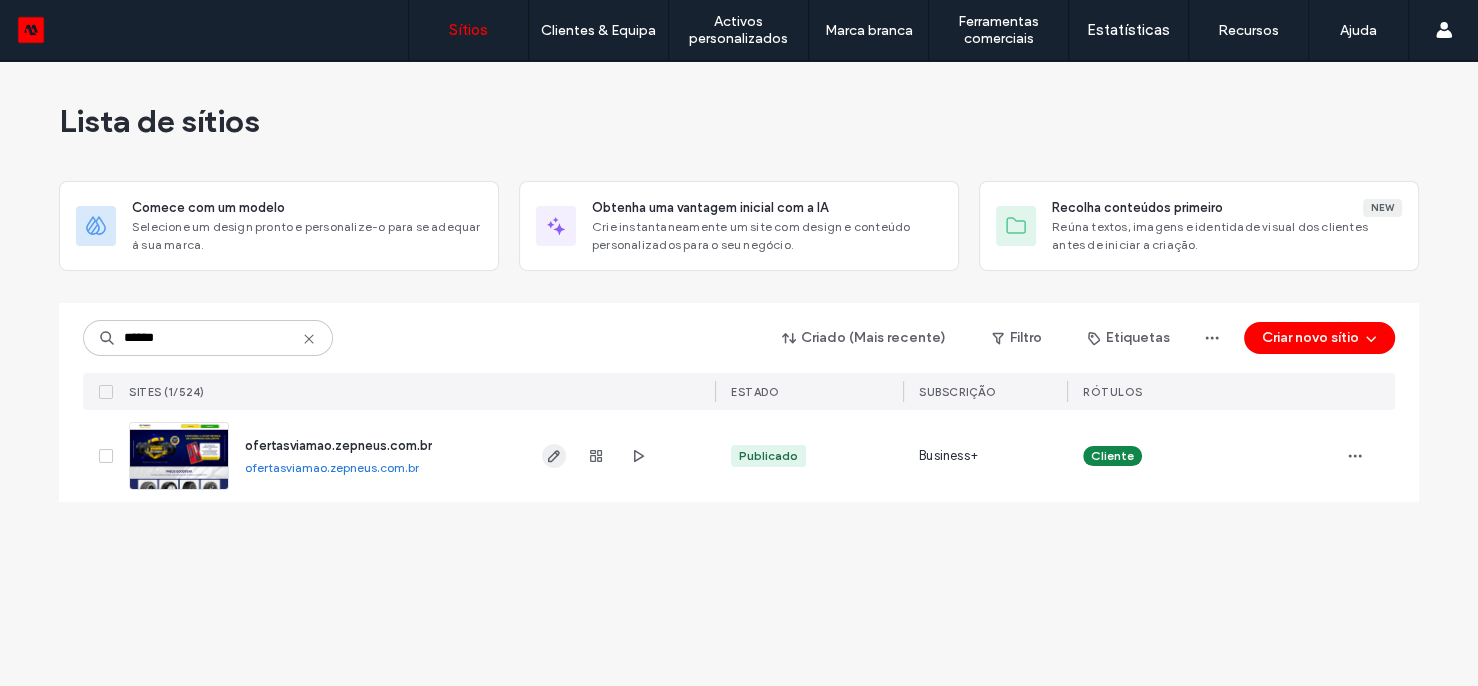 click 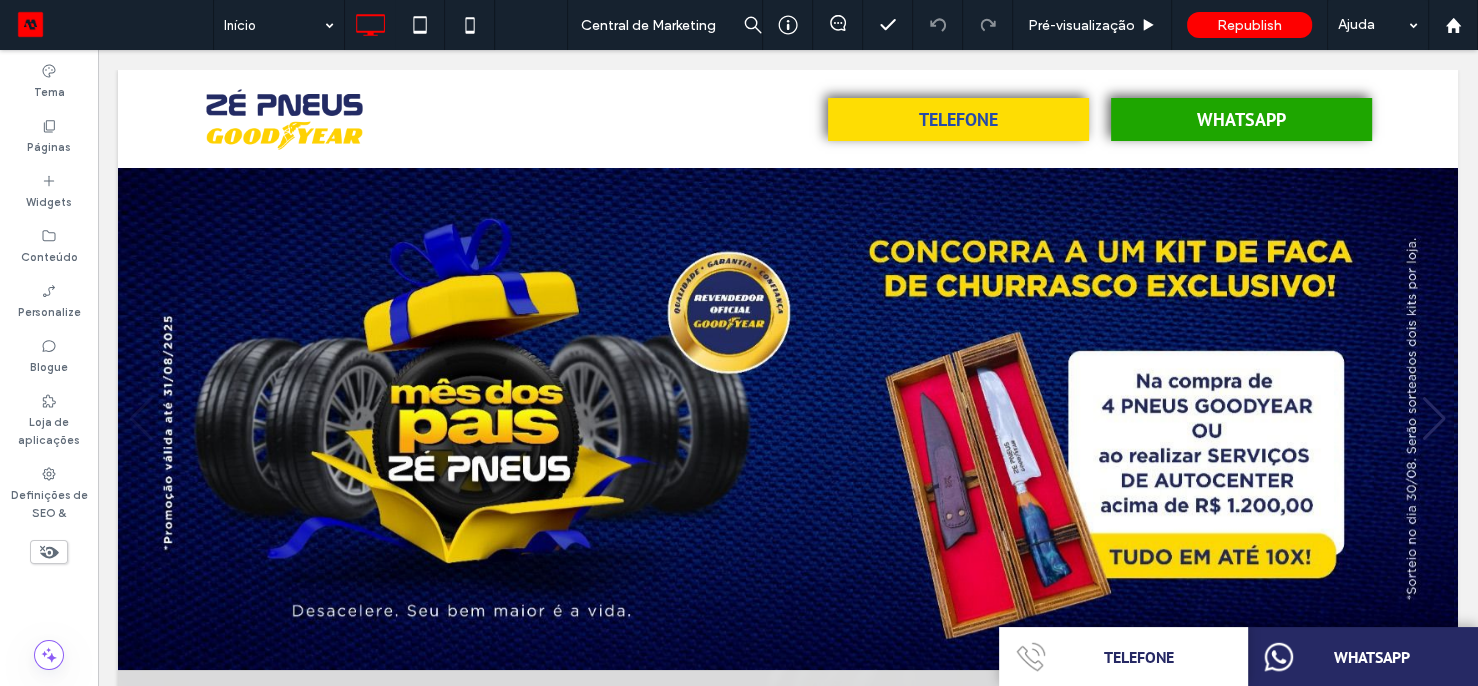 scroll, scrollTop: 0, scrollLeft: 0, axis: both 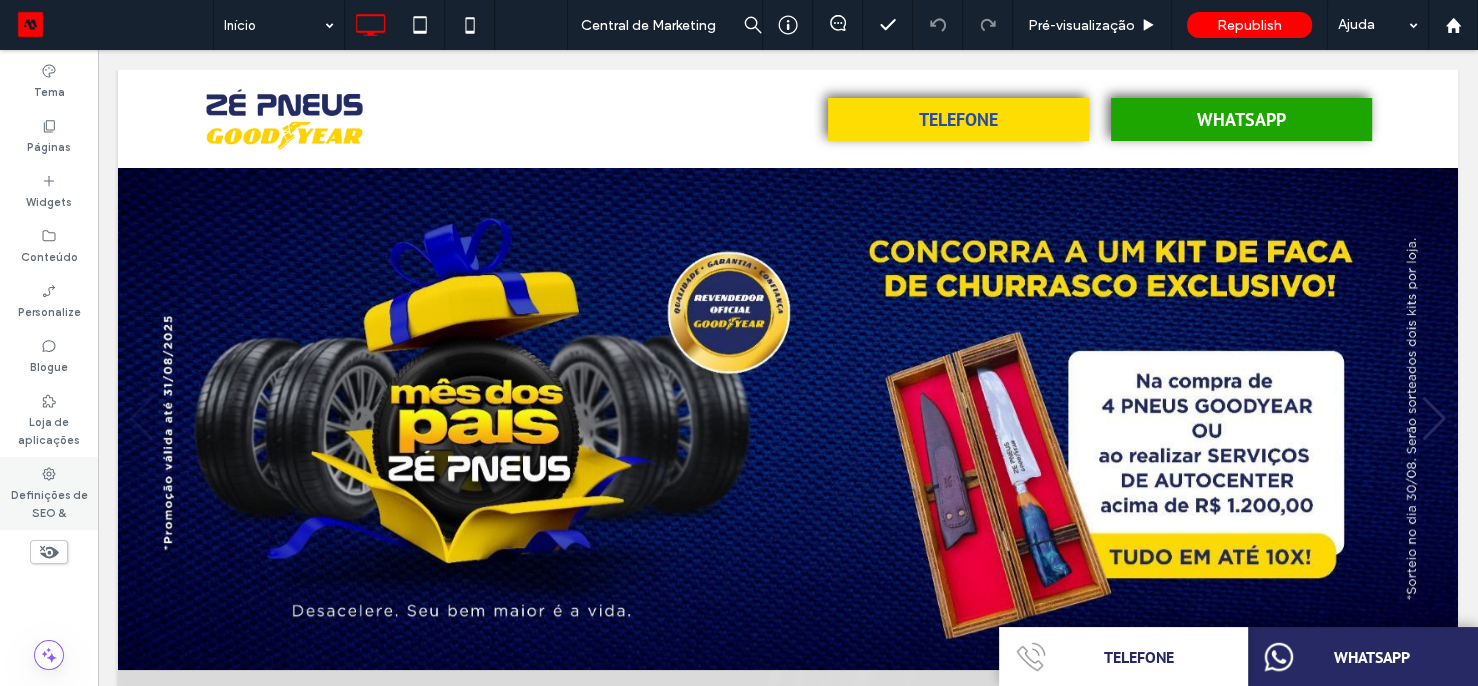click on "Definições de SEO &" at bounding box center [49, 502] 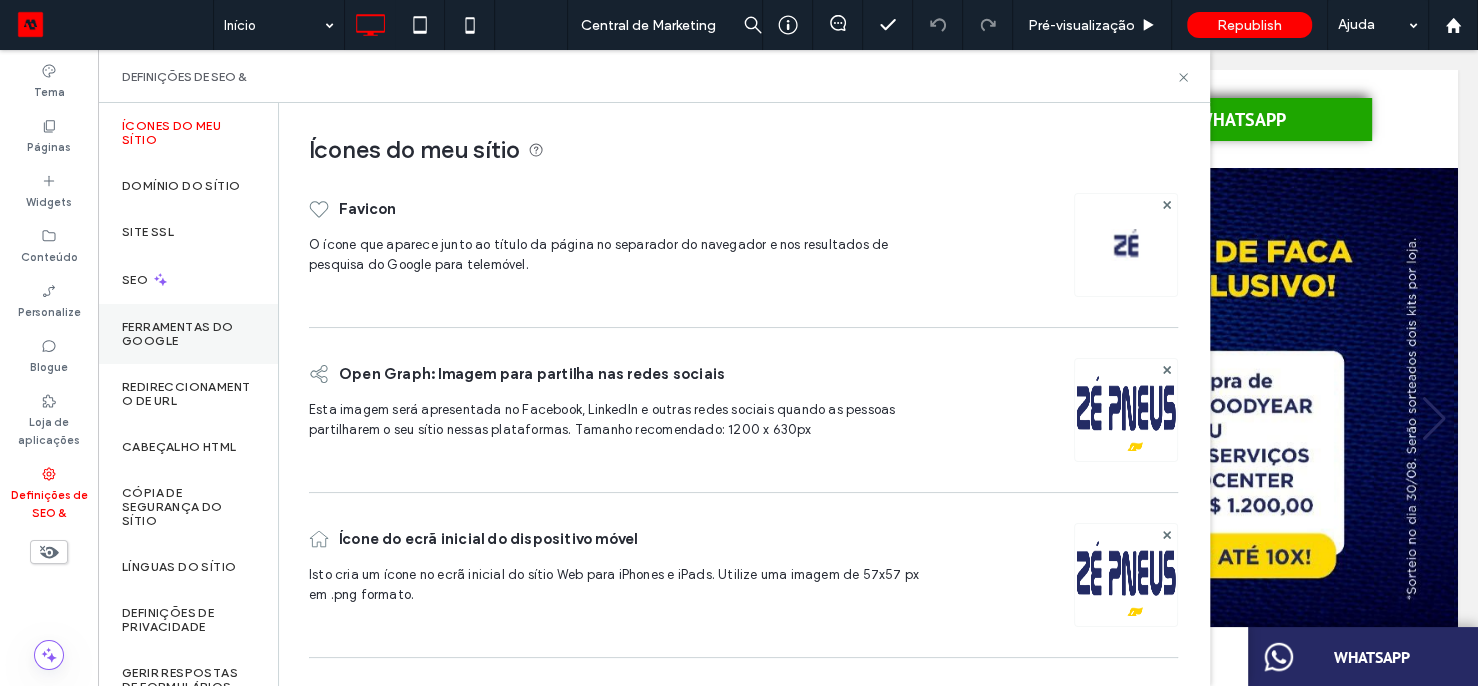 click on "Ferramentas do Google" at bounding box center [188, 334] 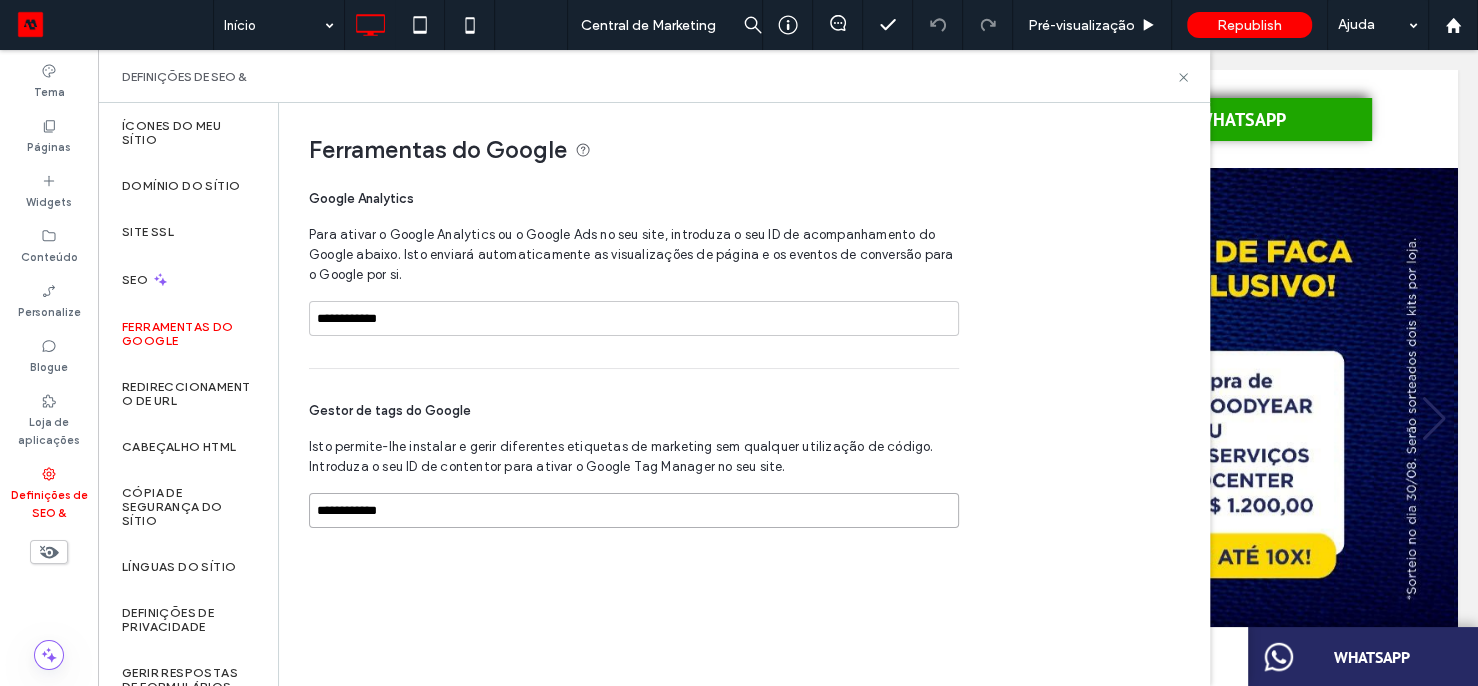 click on "**********" at bounding box center (634, 510) 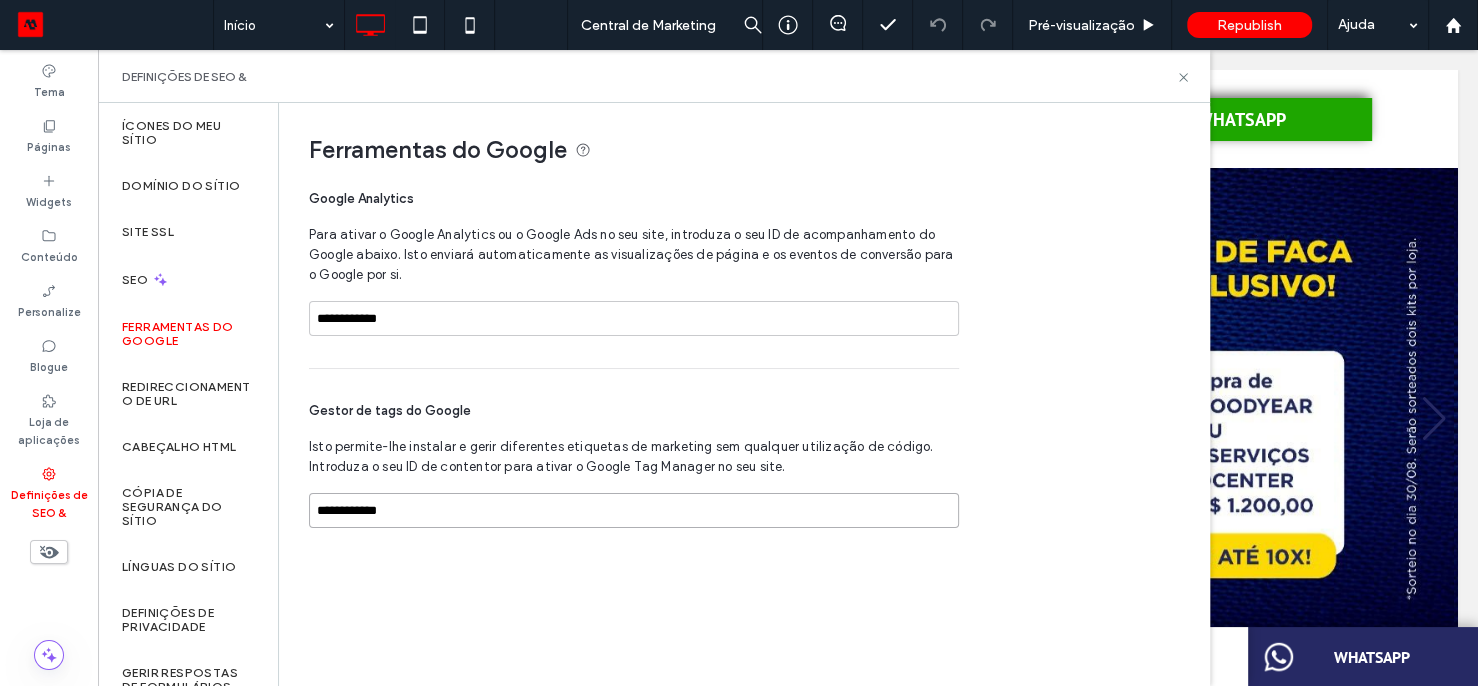 type on "**********" 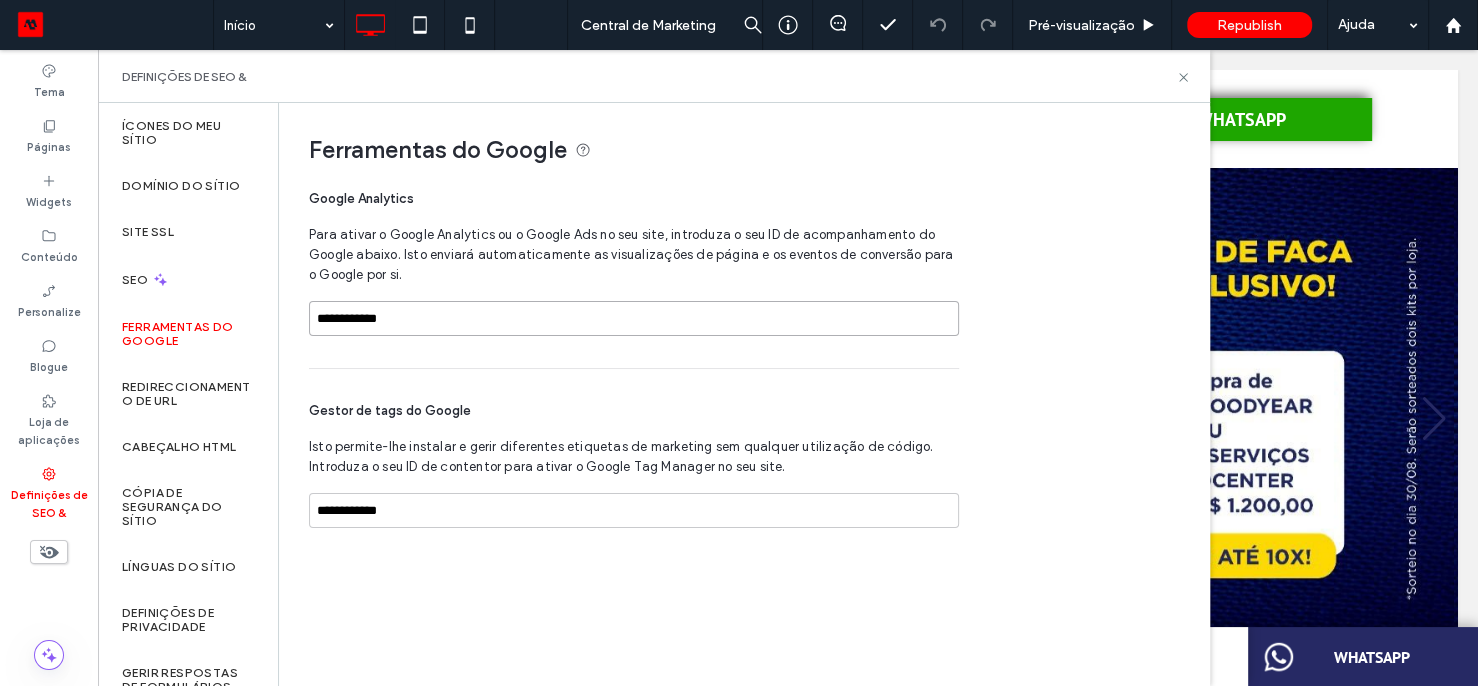 click on "**********" at bounding box center (634, 318) 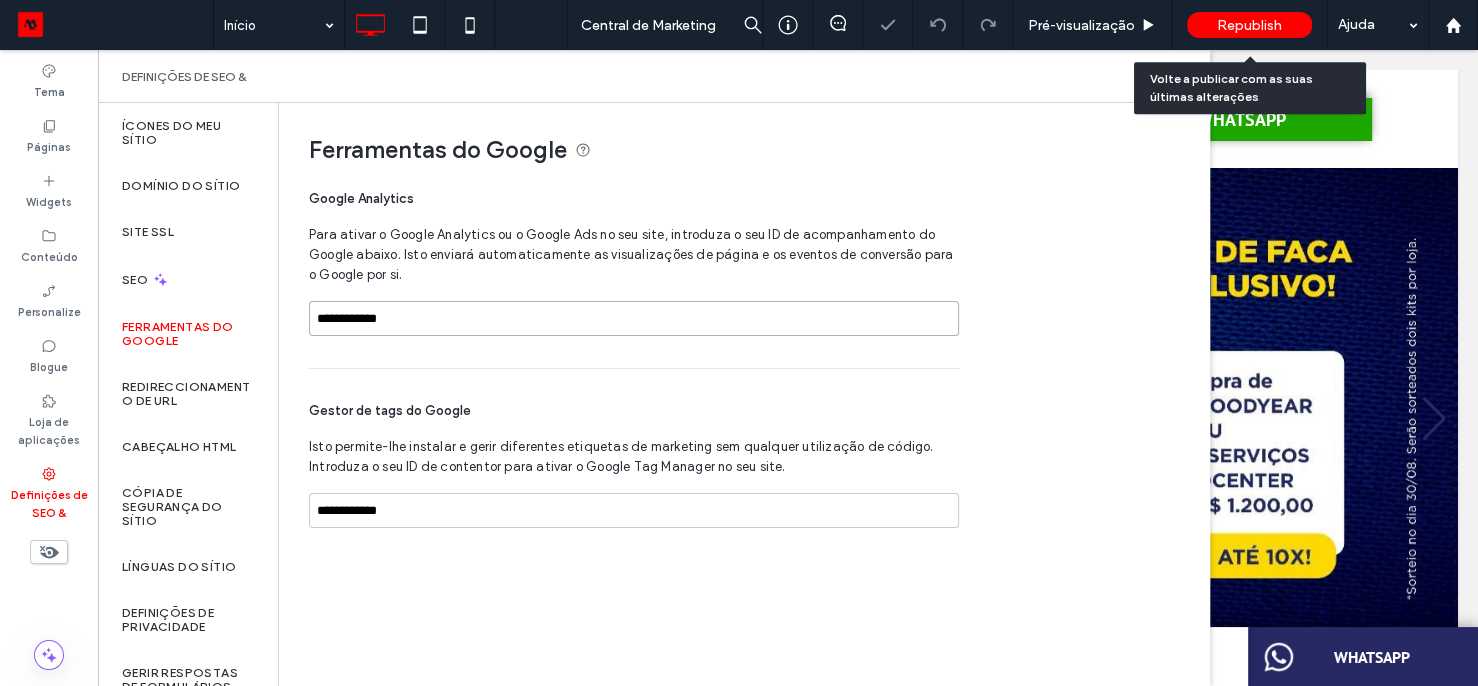 type on "**********" 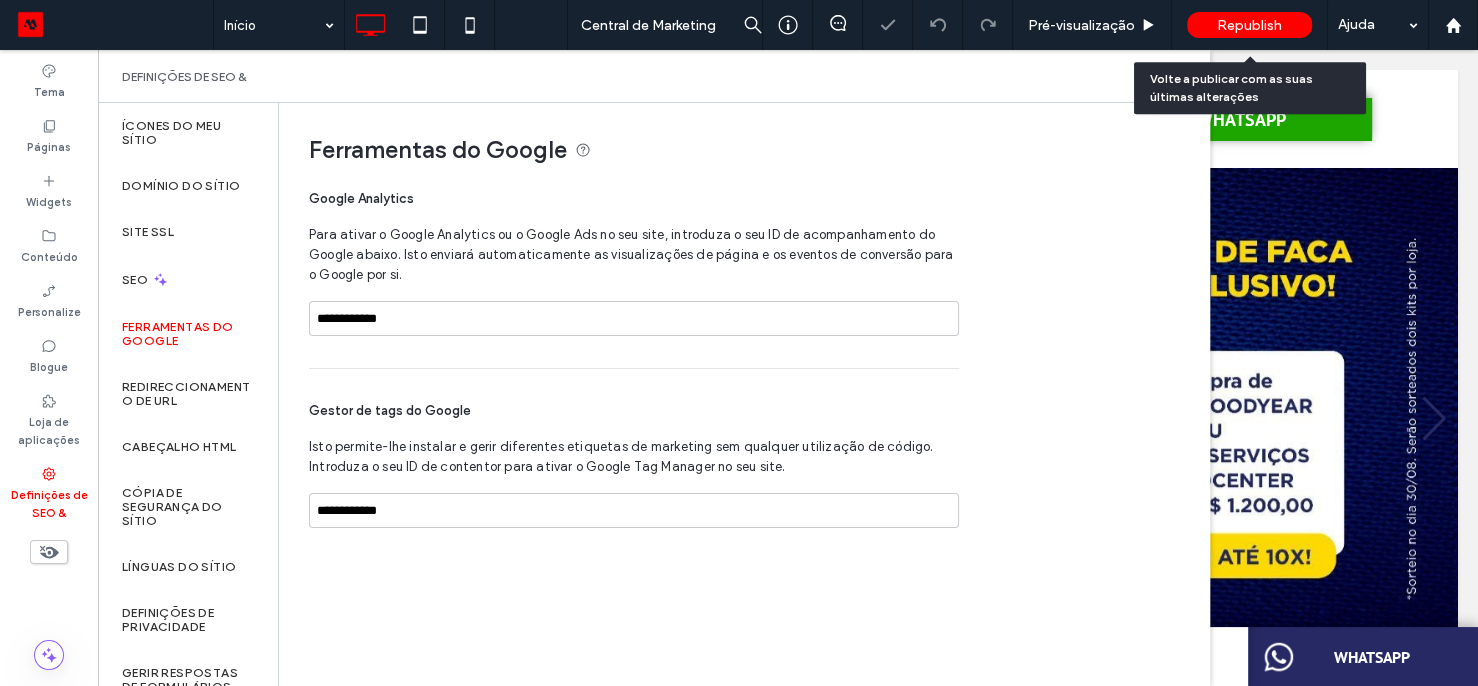 click on "Republish" at bounding box center (1249, 25) 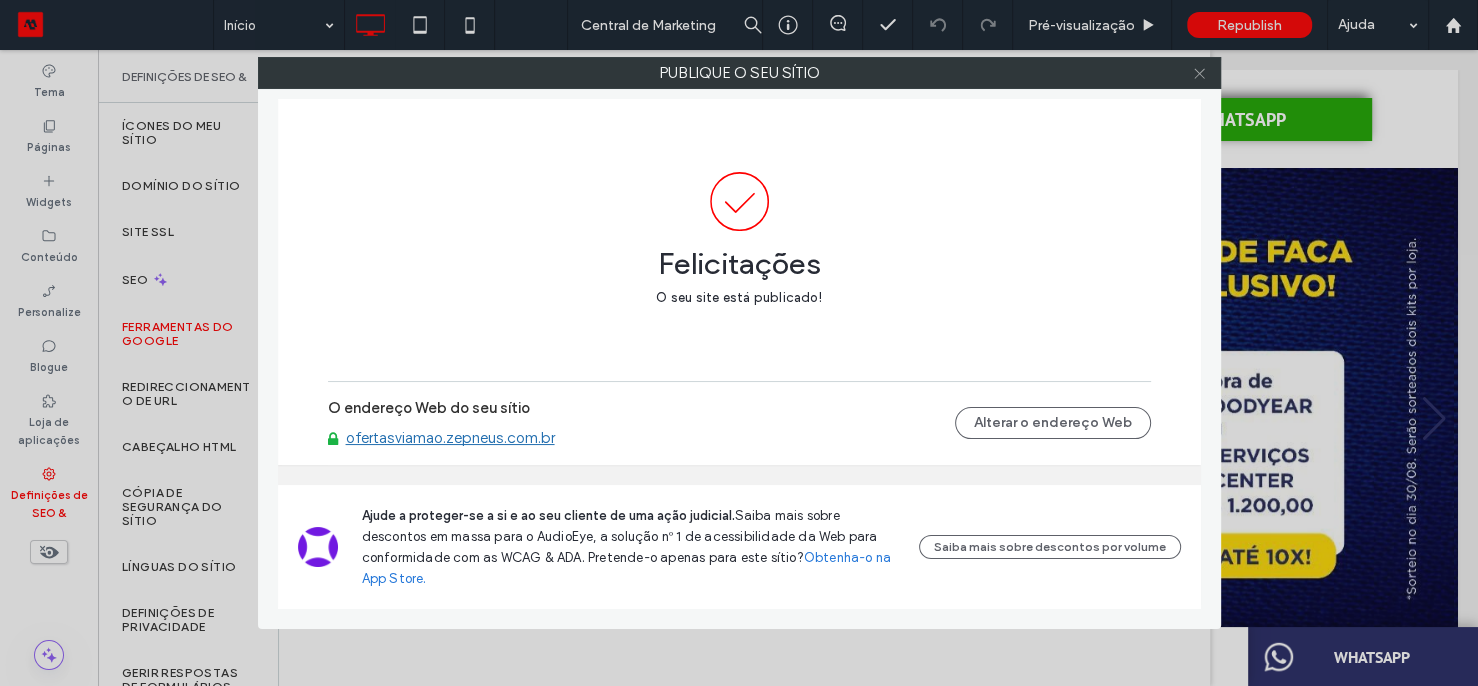 click at bounding box center [1199, 73] 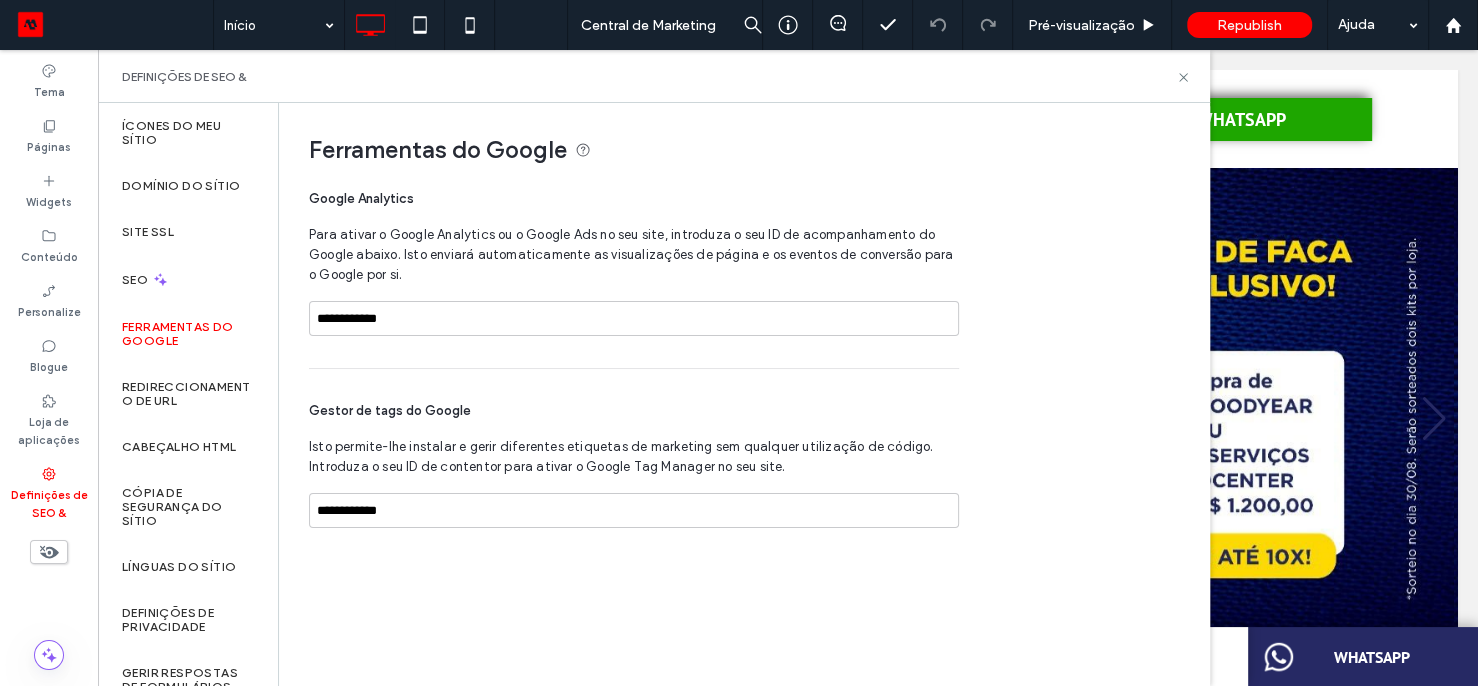 click on "Definições de SEO &" at bounding box center (654, 76) 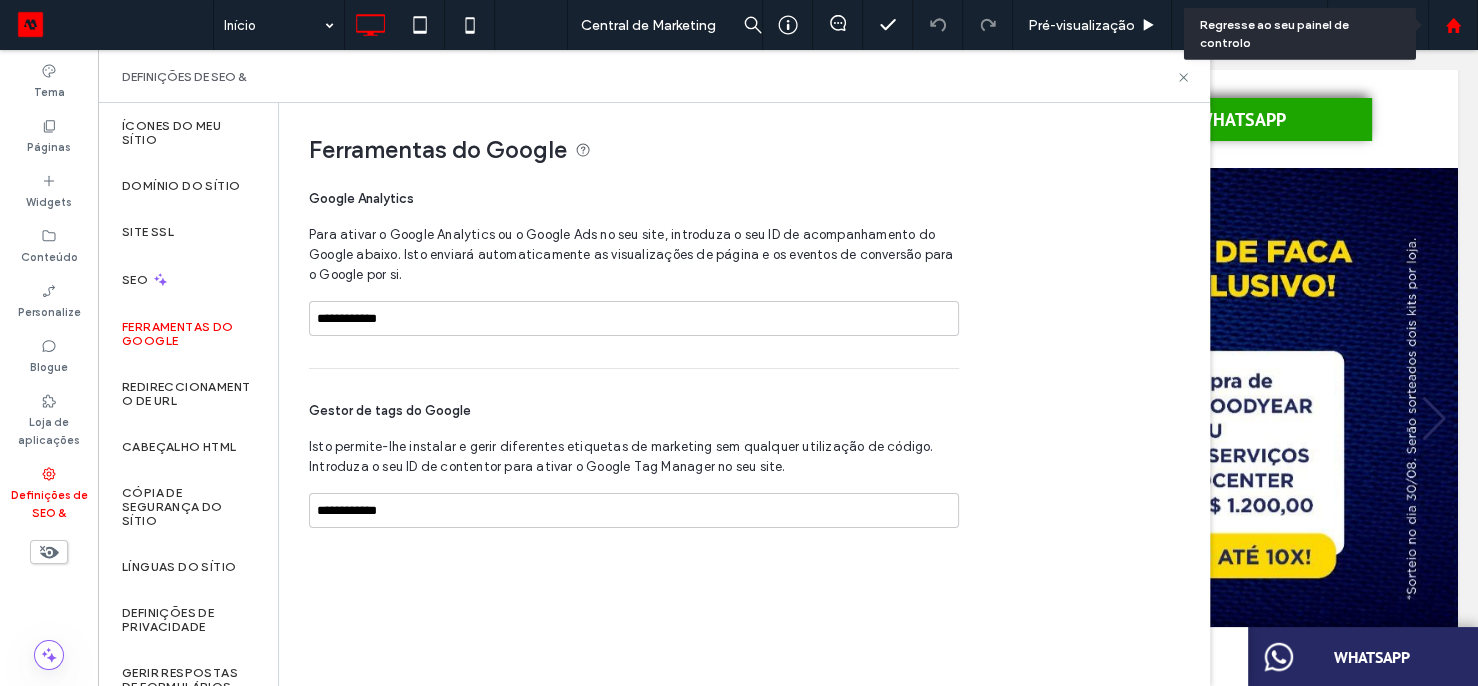 click 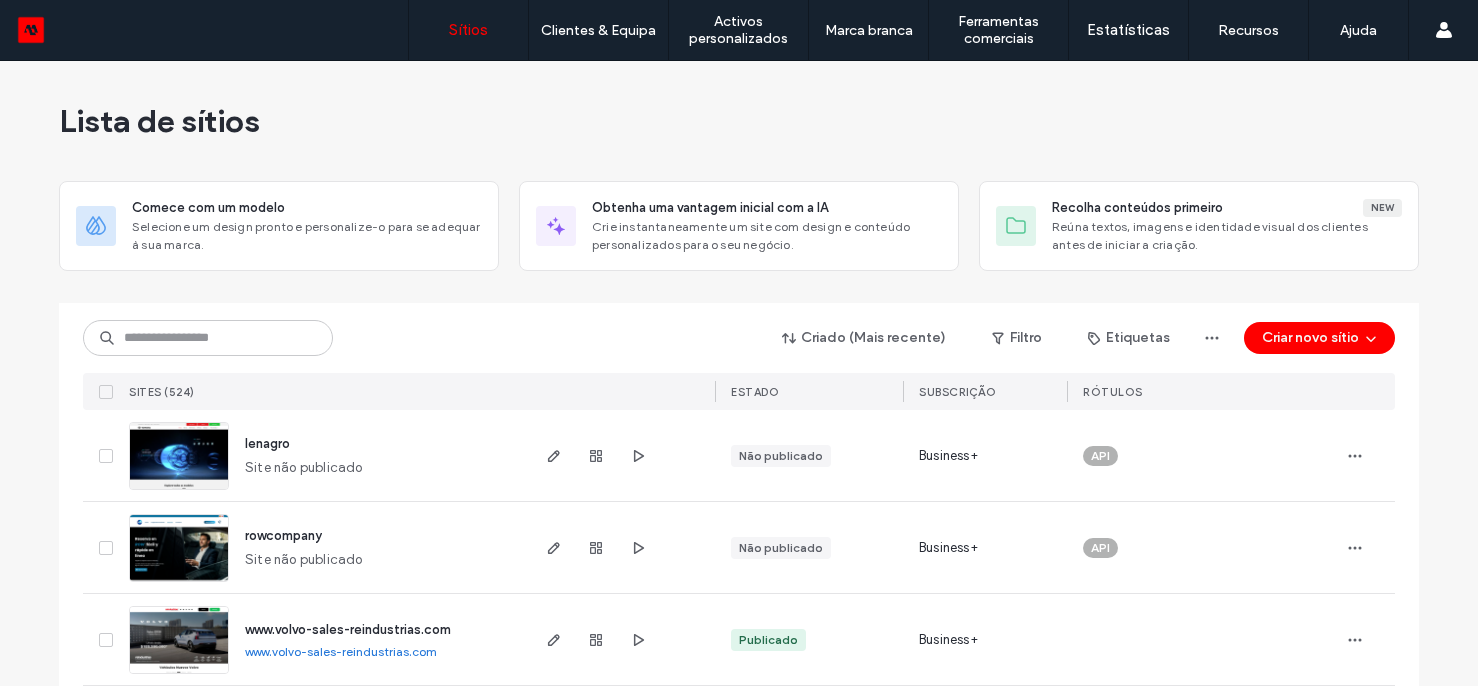 scroll, scrollTop: 0, scrollLeft: 0, axis: both 